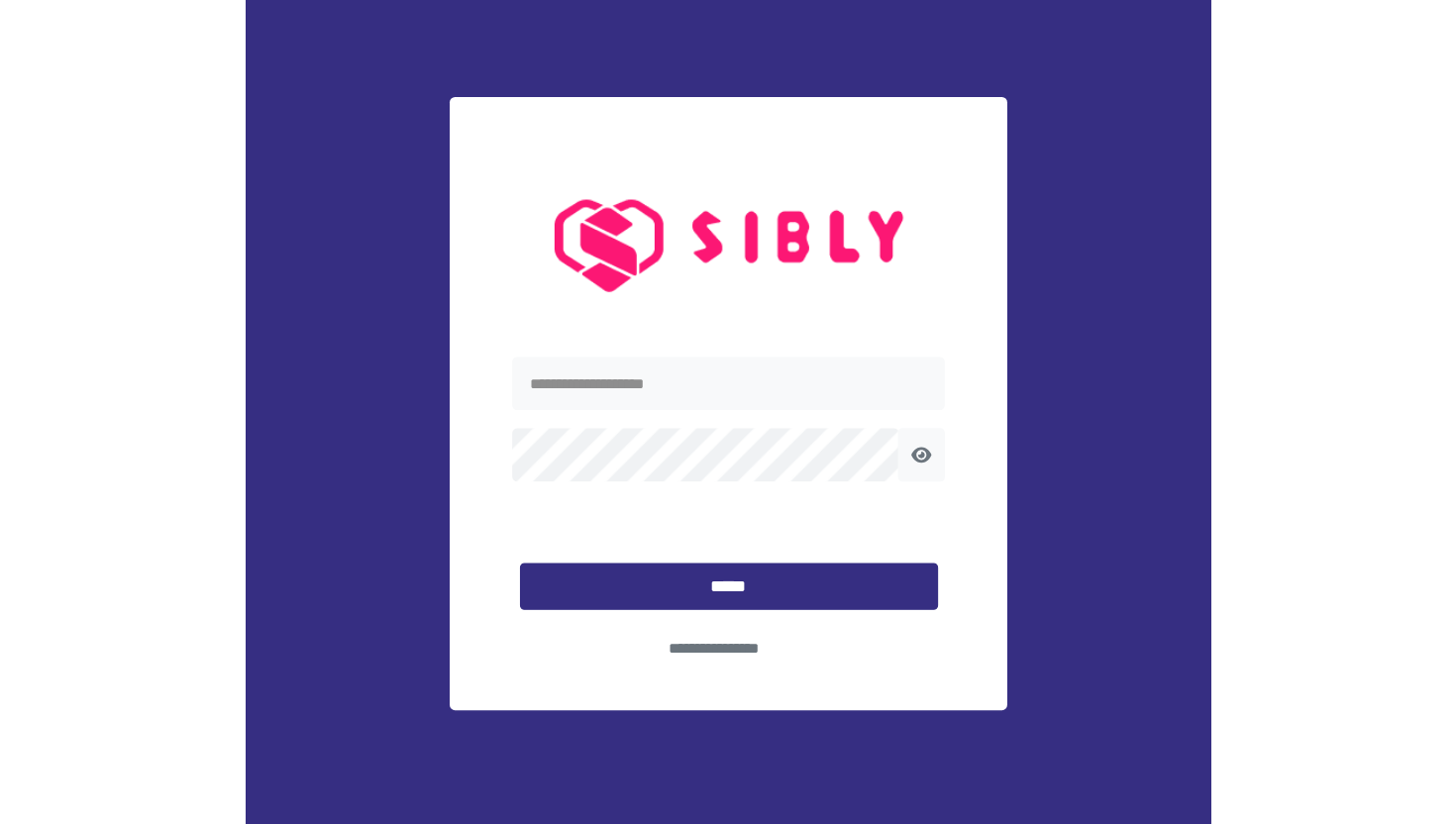 scroll, scrollTop: 0, scrollLeft: 0, axis: both 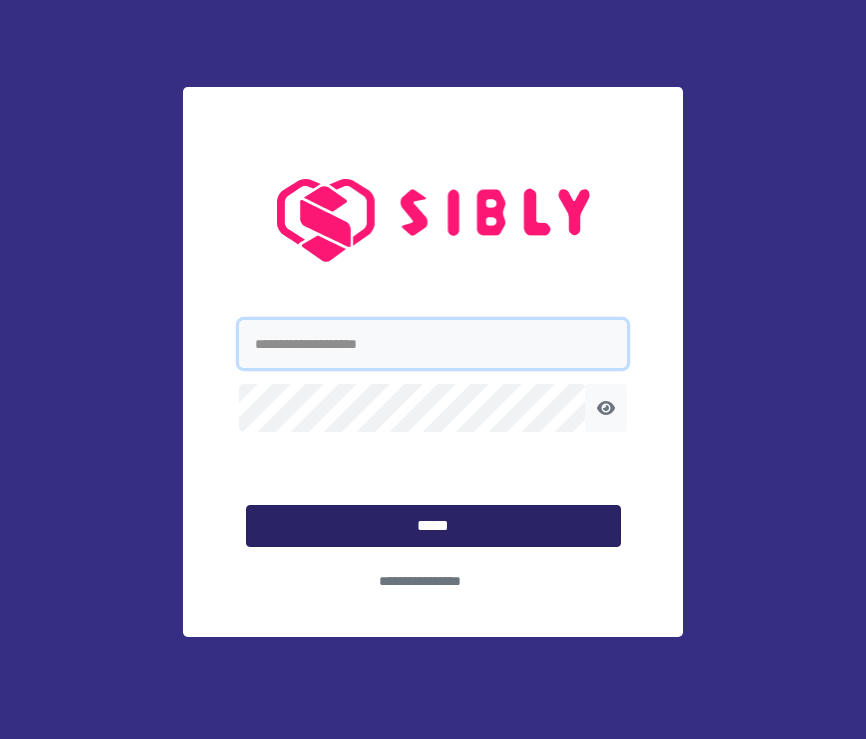type on "**********" 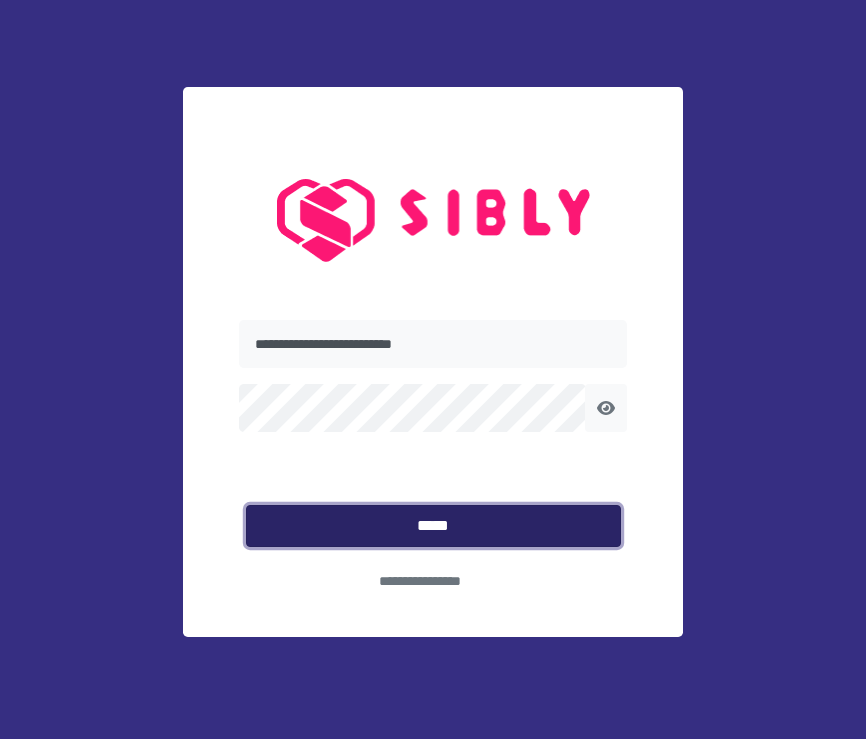 click on "*****" at bounding box center [433, 526] 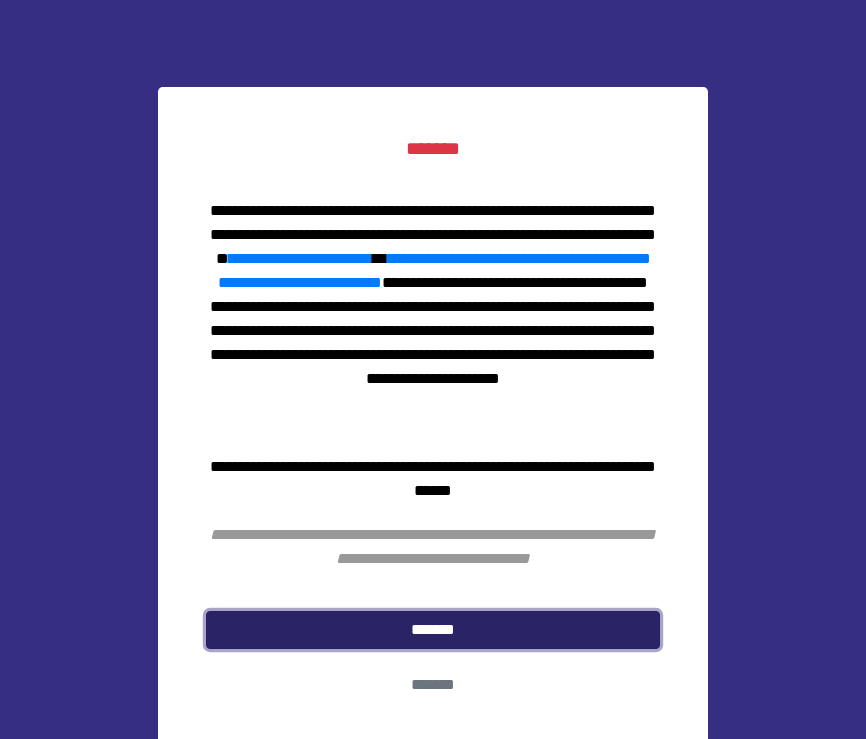 click on "*******" at bounding box center [433, 630] 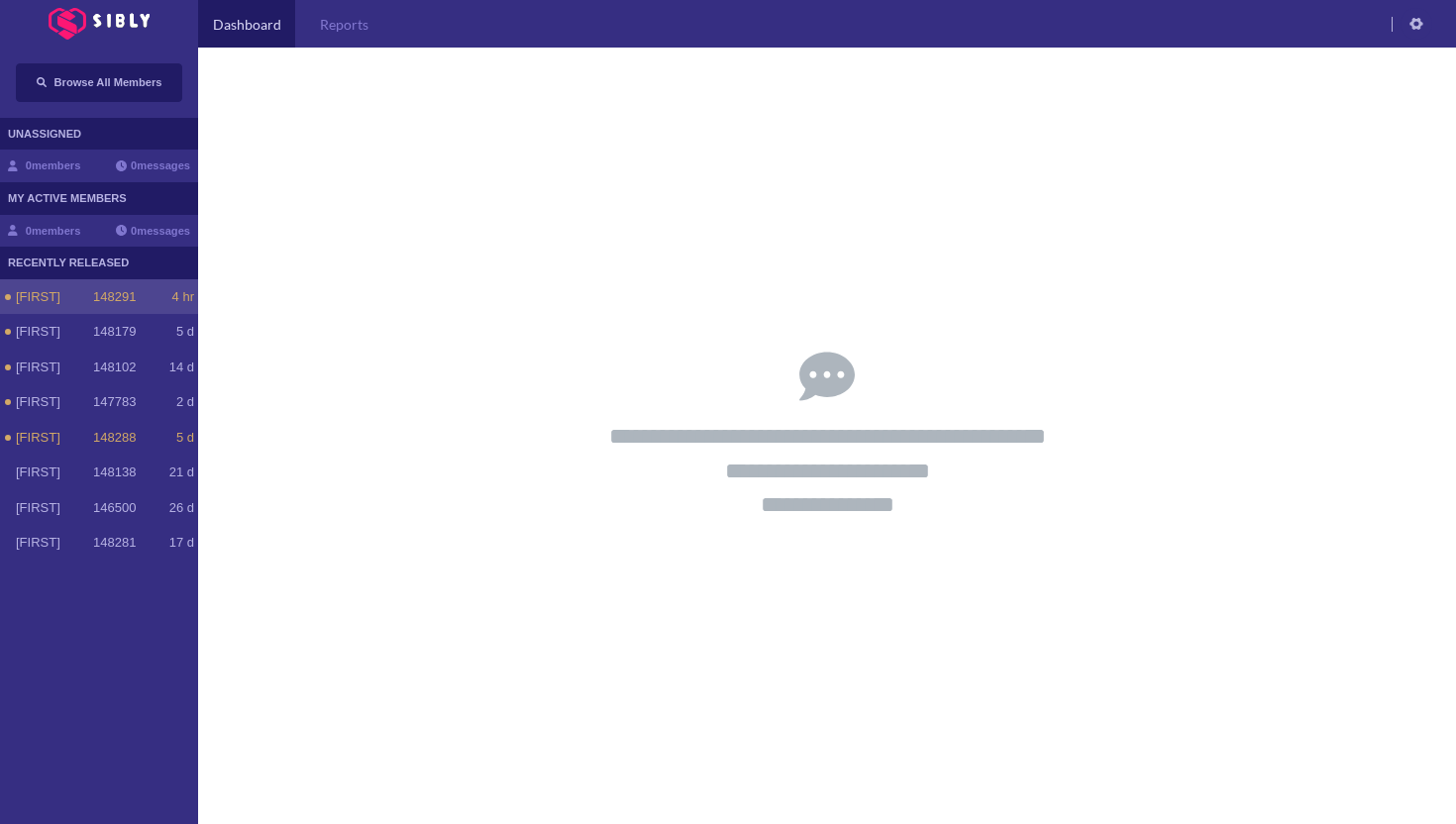 click on "148291" at bounding box center [114, 297] 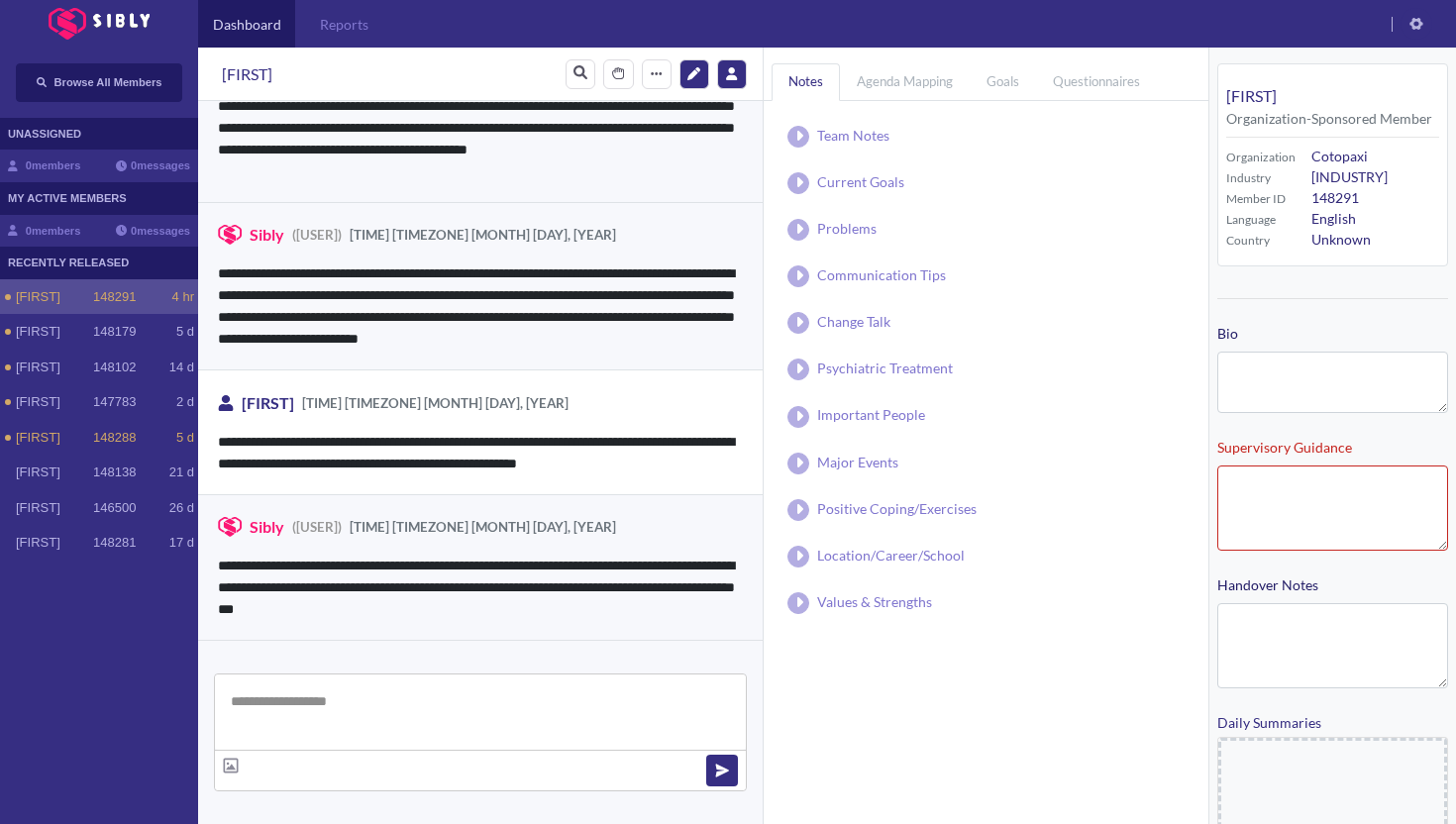 scroll, scrollTop: 1160, scrollLeft: 0, axis: vertical 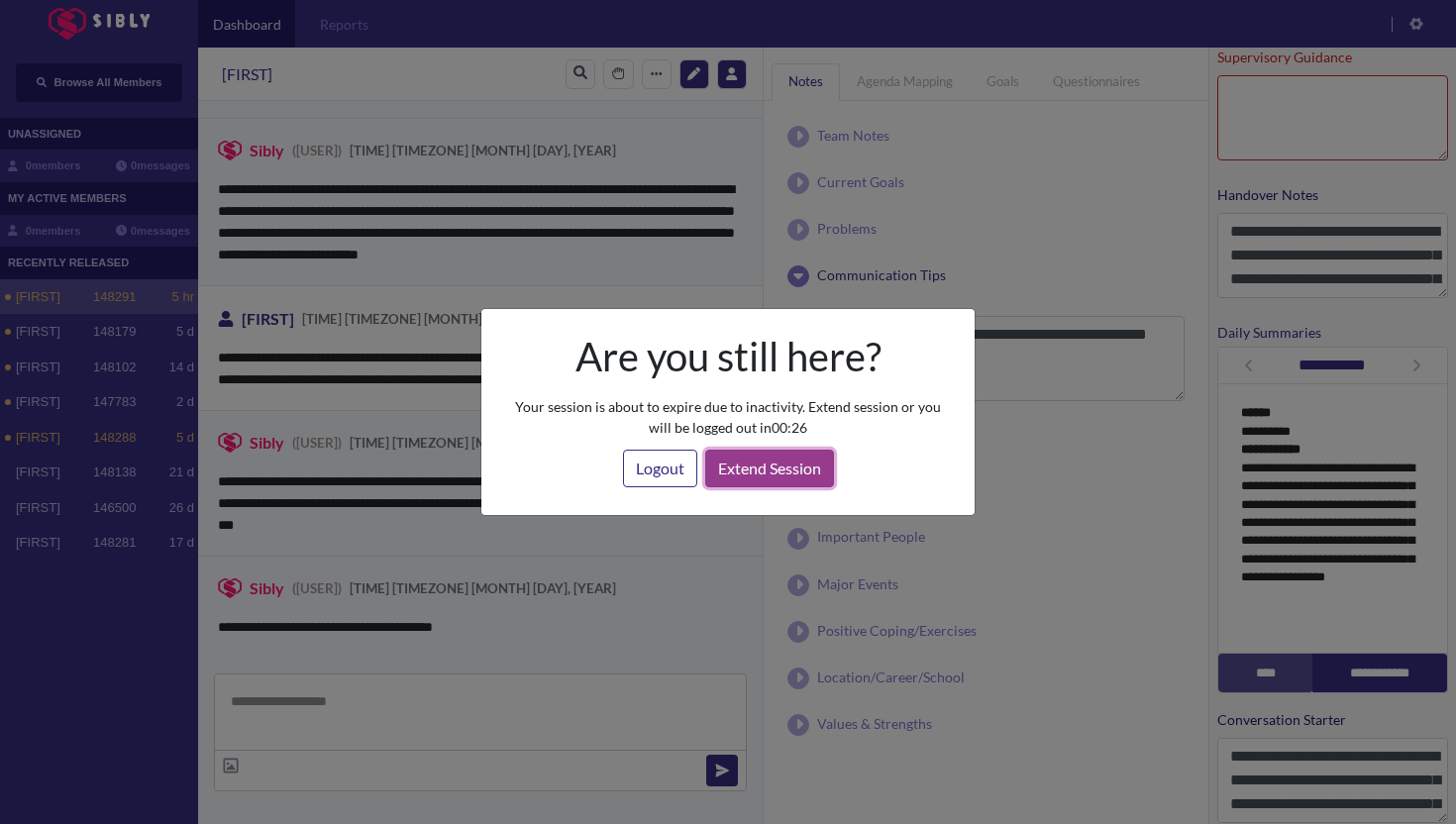 click on "Extend Session" at bounding box center [770, 468] 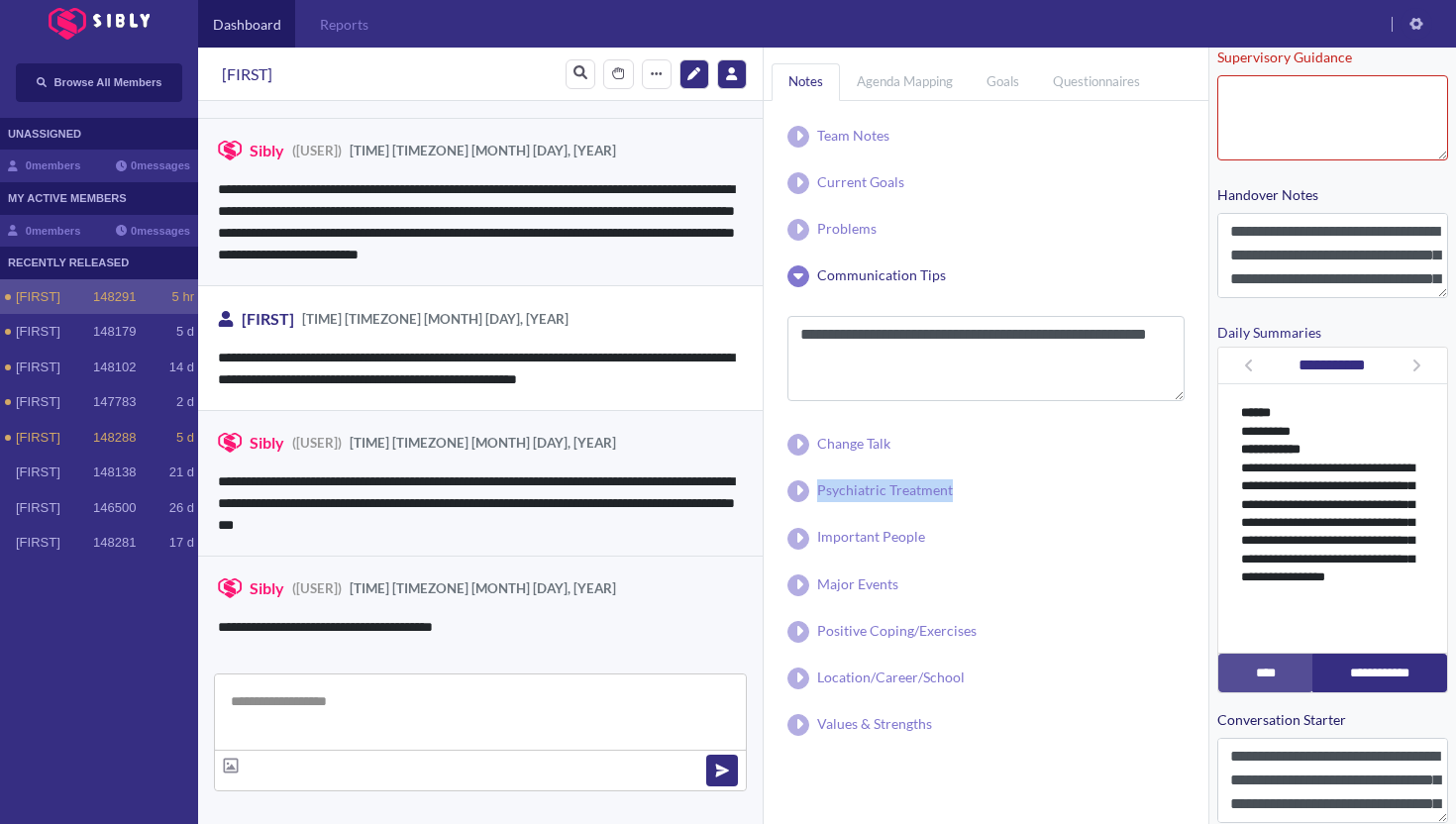 drag, startPoint x: 767, startPoint y: 474, endPoint x: 1455, endPoint y: 823, distance: 771.45641 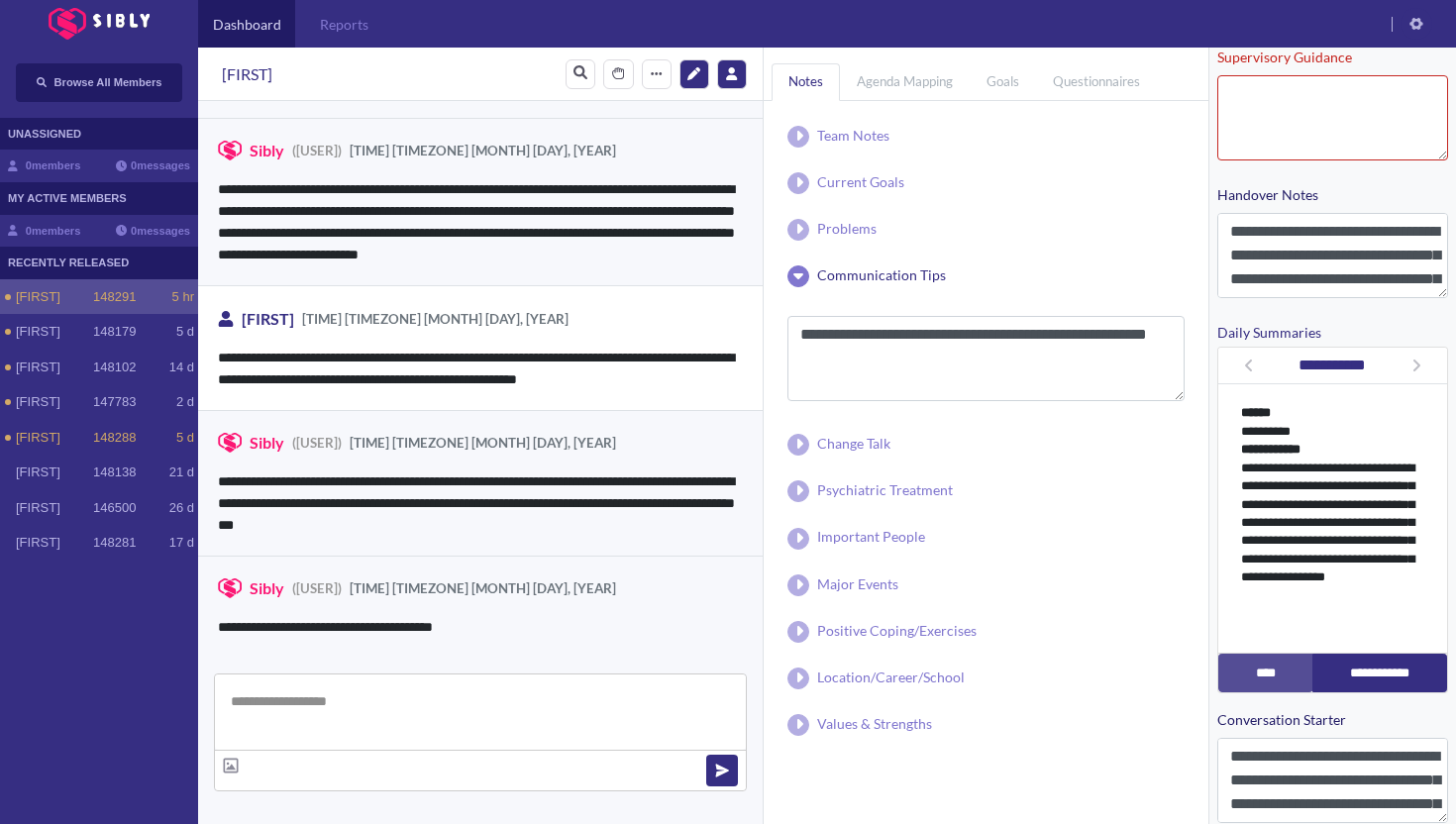 click on "**********" at bounding box center [480, 607] 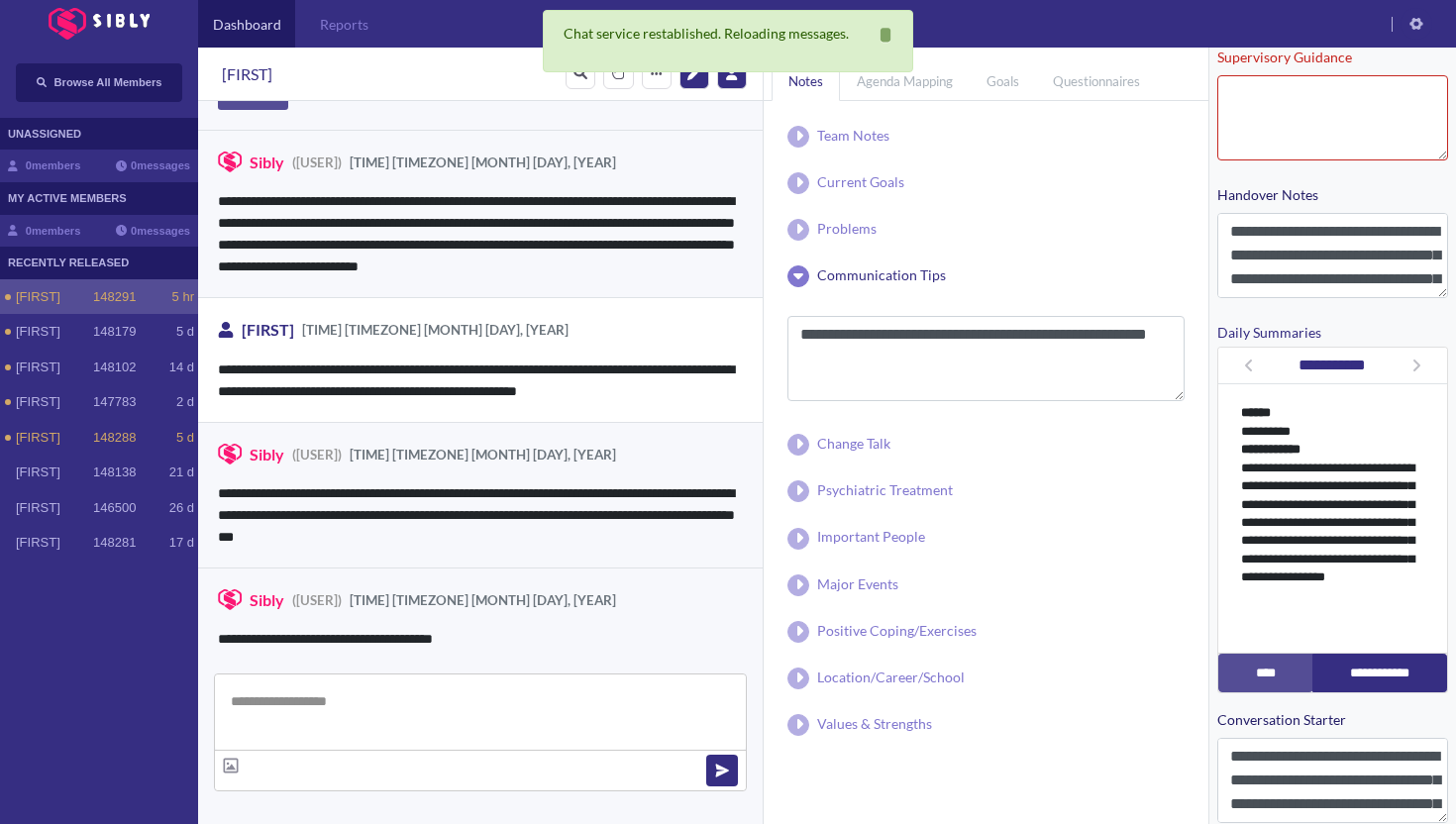 scroll, scrollTop: 1208, scrollLeft: 0, axis: vertical 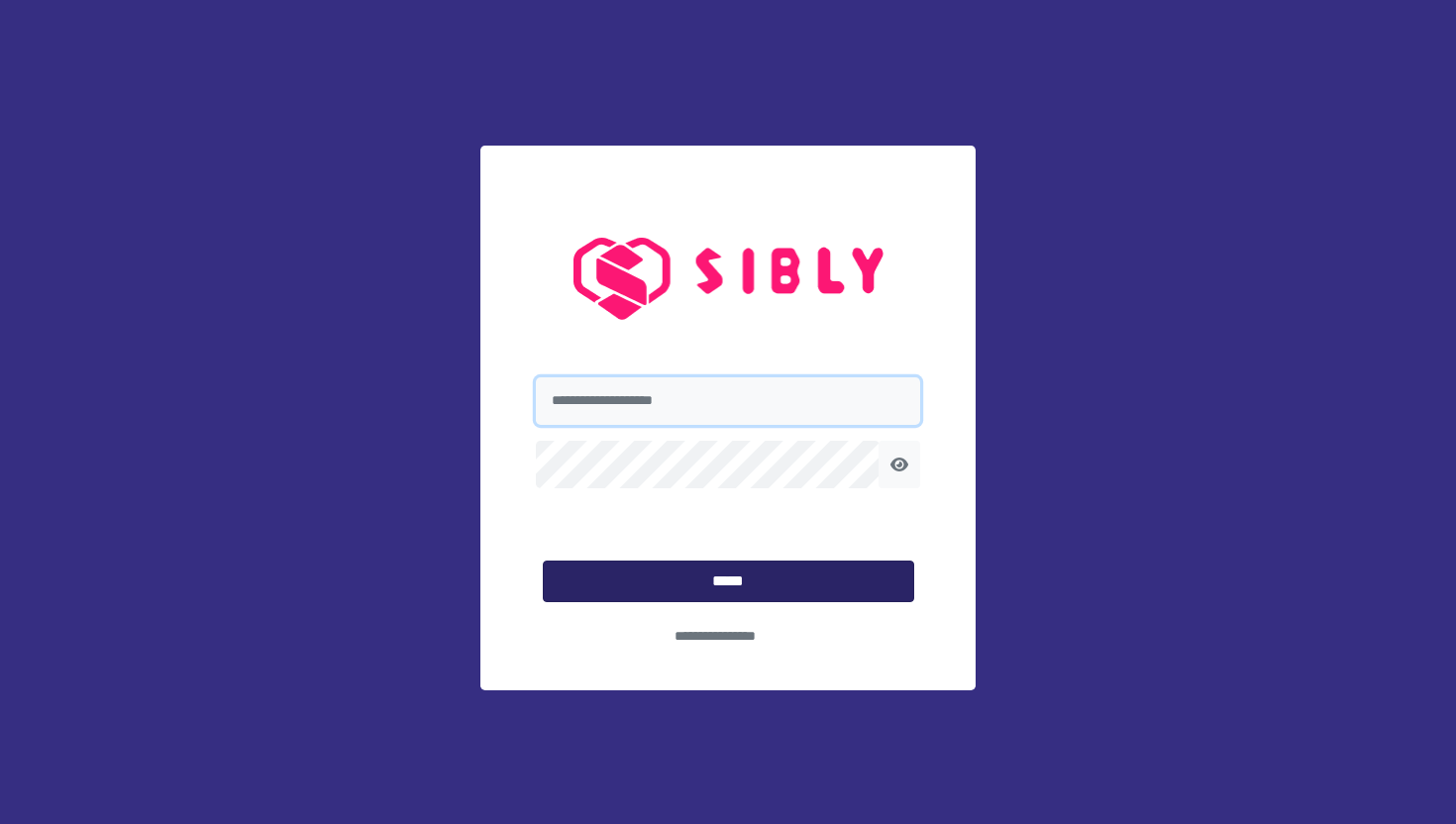 type on "**********" 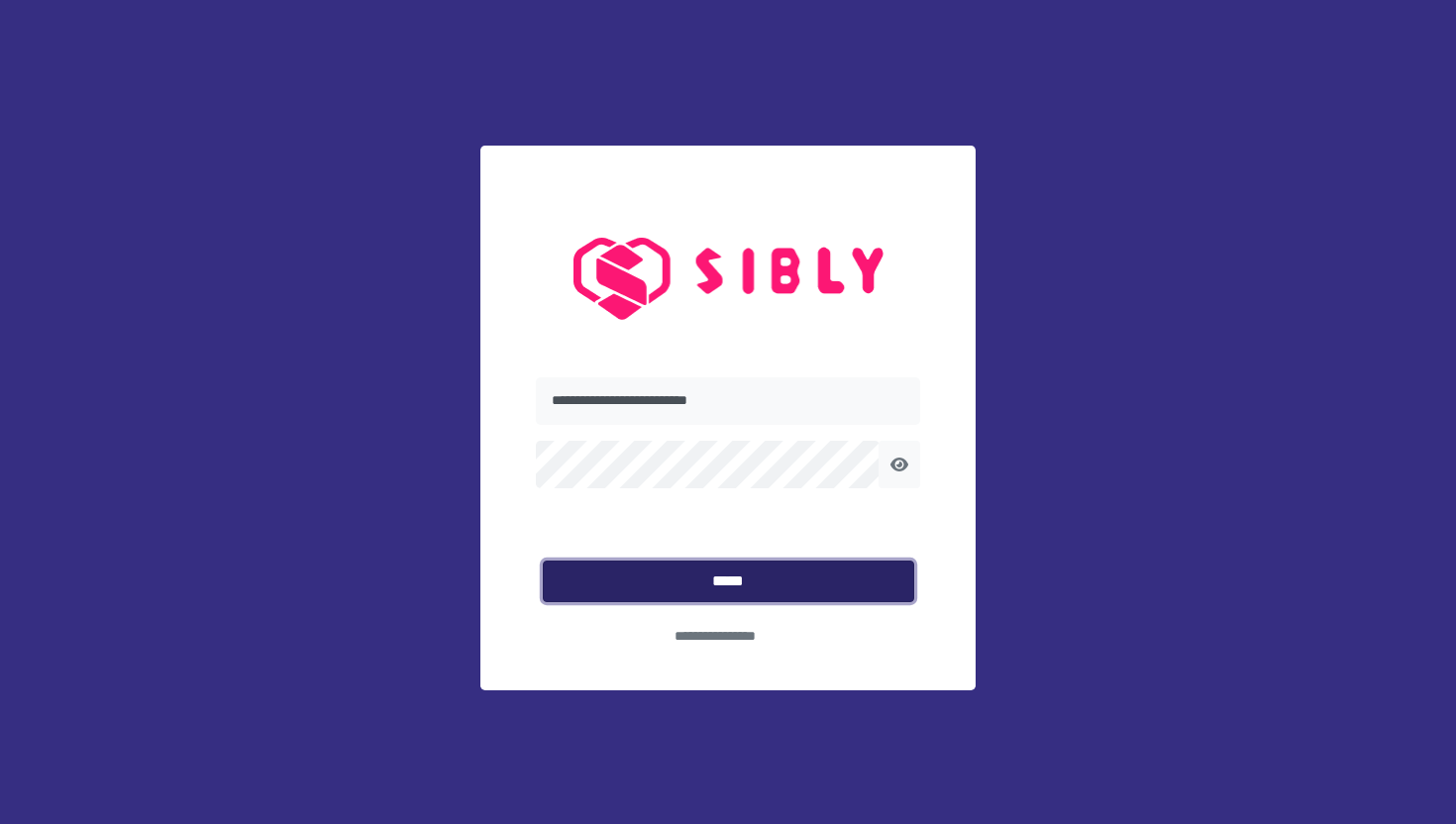 click on "*****" at bounding box center [728, 581] 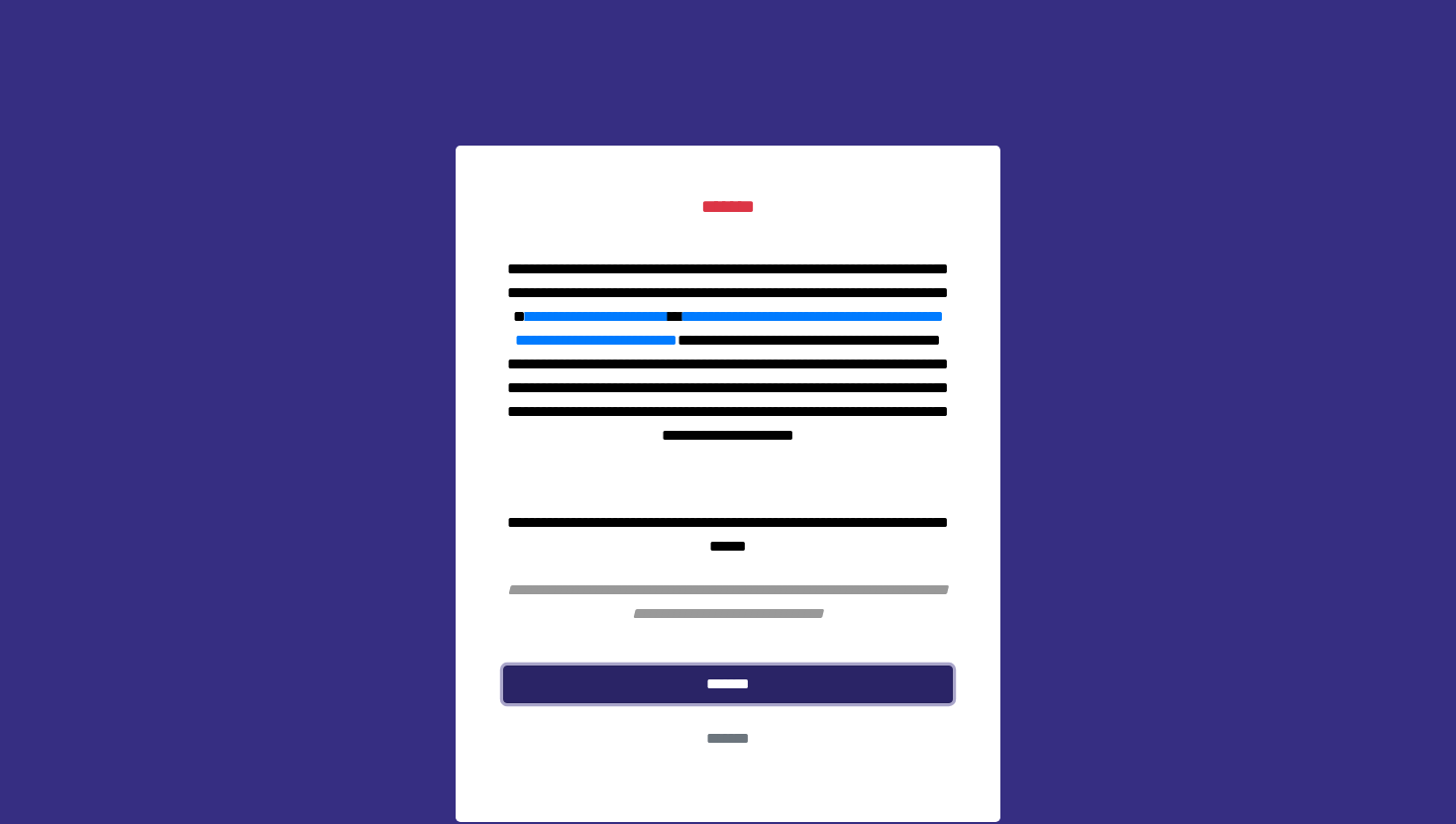 click on "*******" at bounding box center [728, 684] 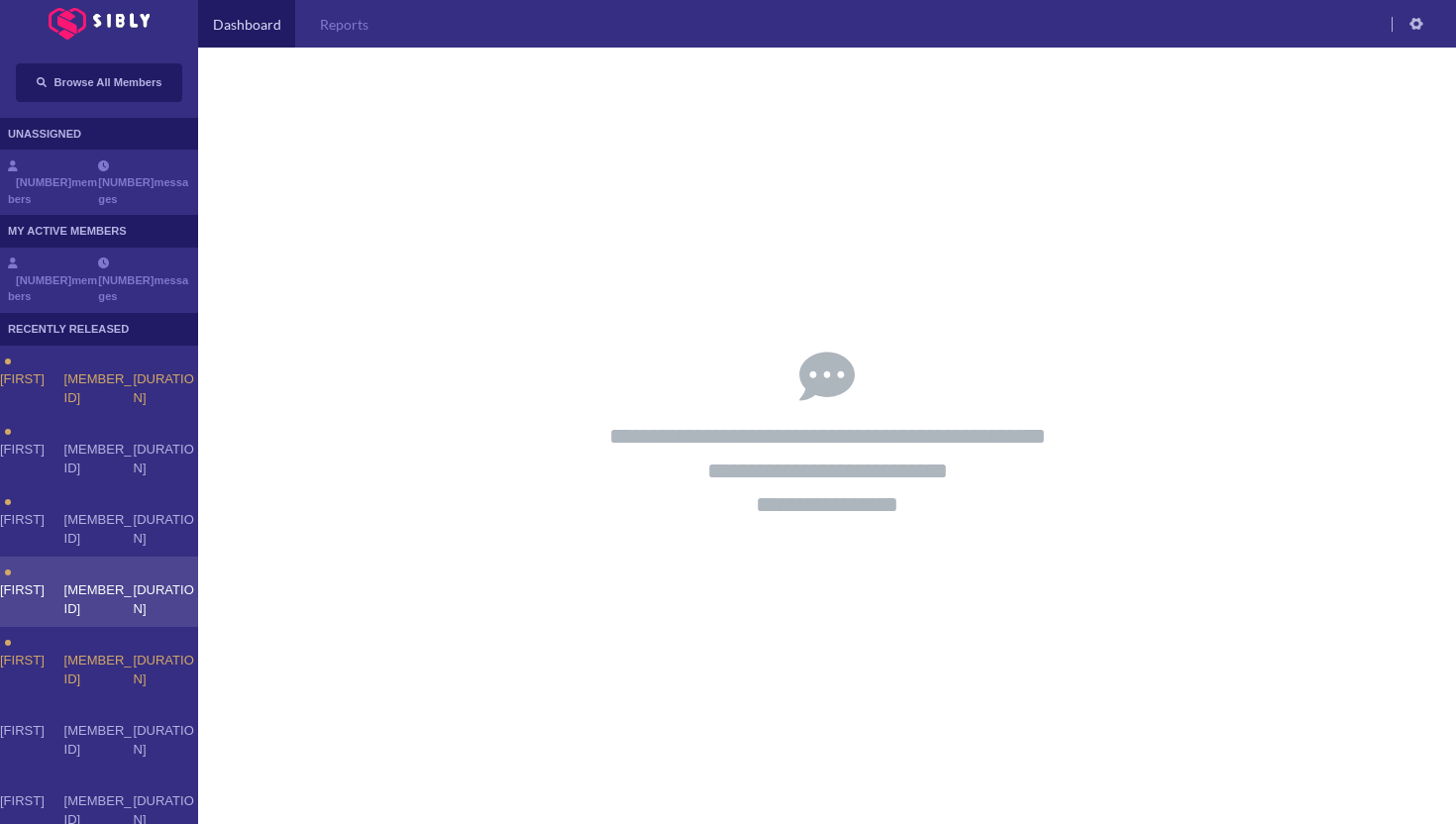 click on "[FIRST]" at bounding box center [32, 388] 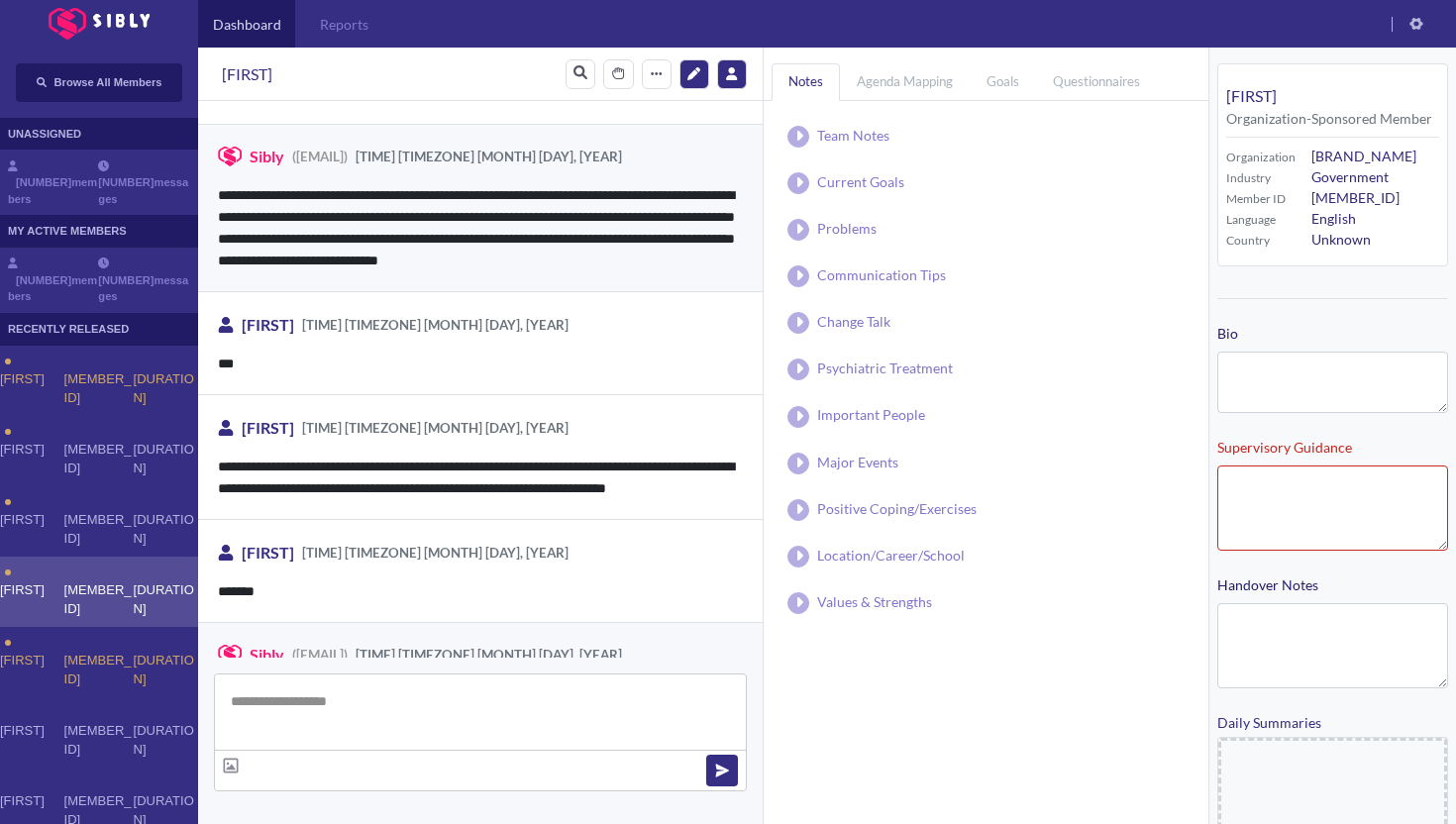 scroll, scrollTop: 3243, scrollLeft: 0, axis: vertical 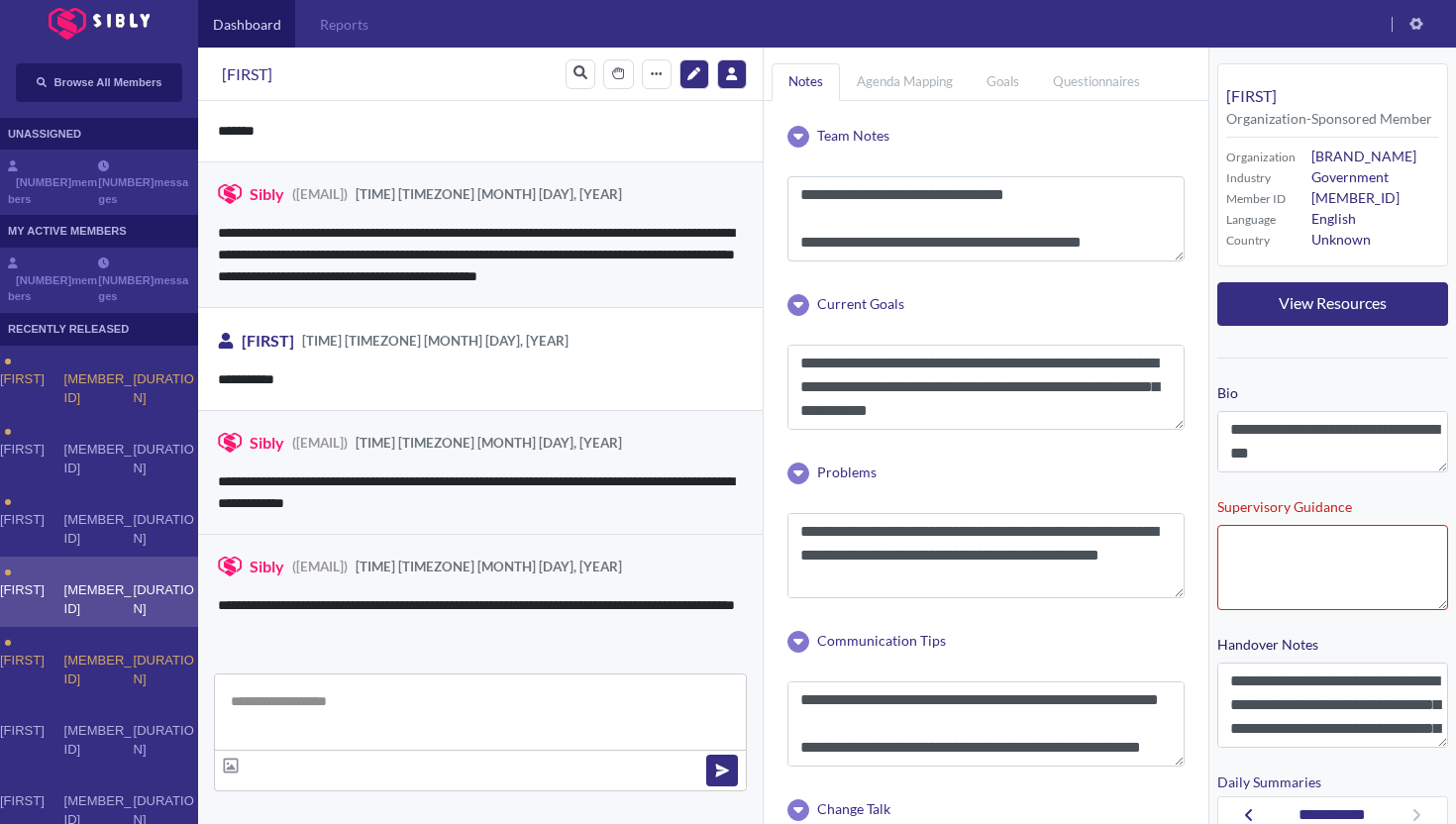 click on "**********" at bounding box center (480, 234) 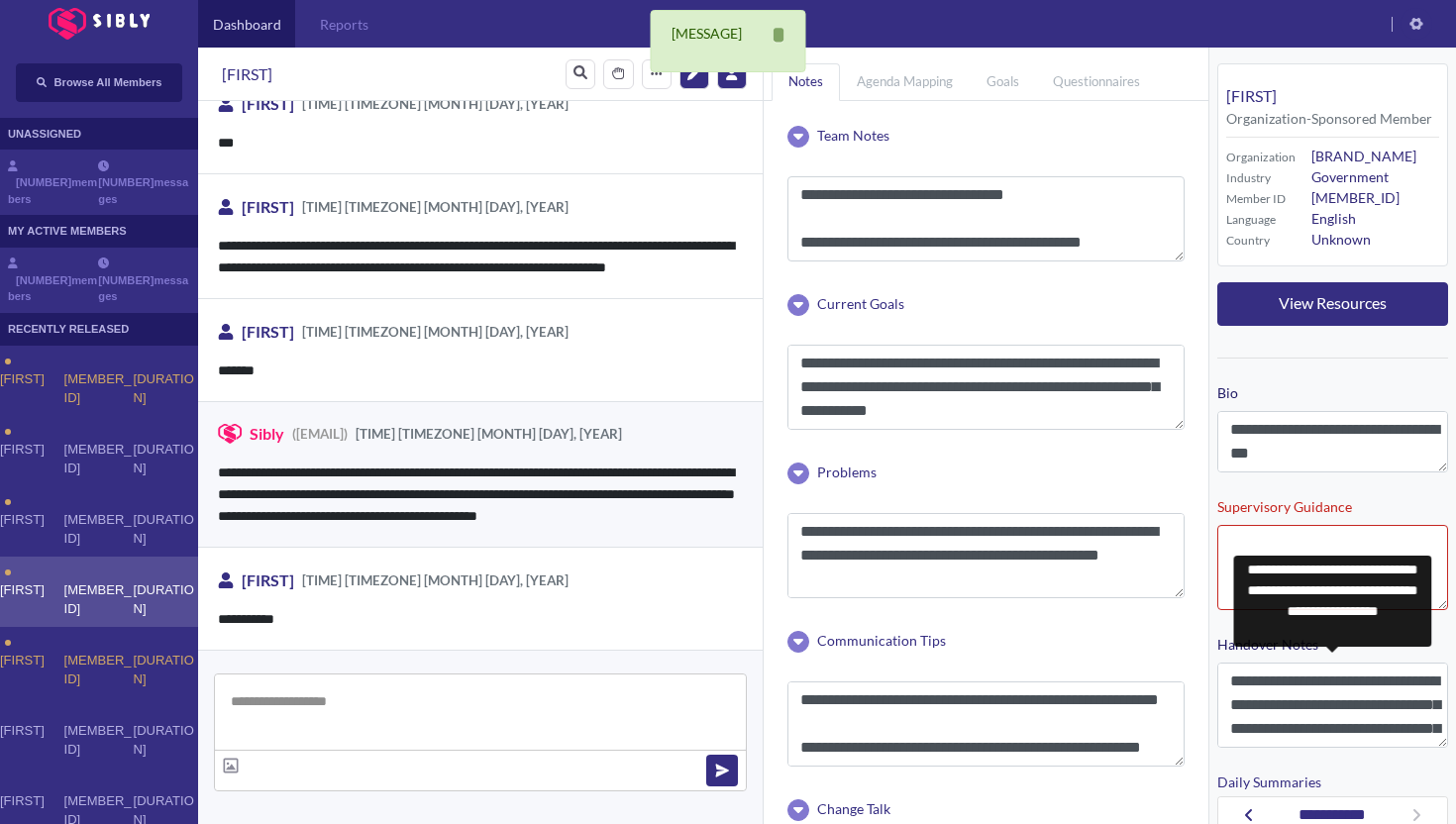 scroll, scrollTop: 3243, scrollLeft: 0, axis: vertical 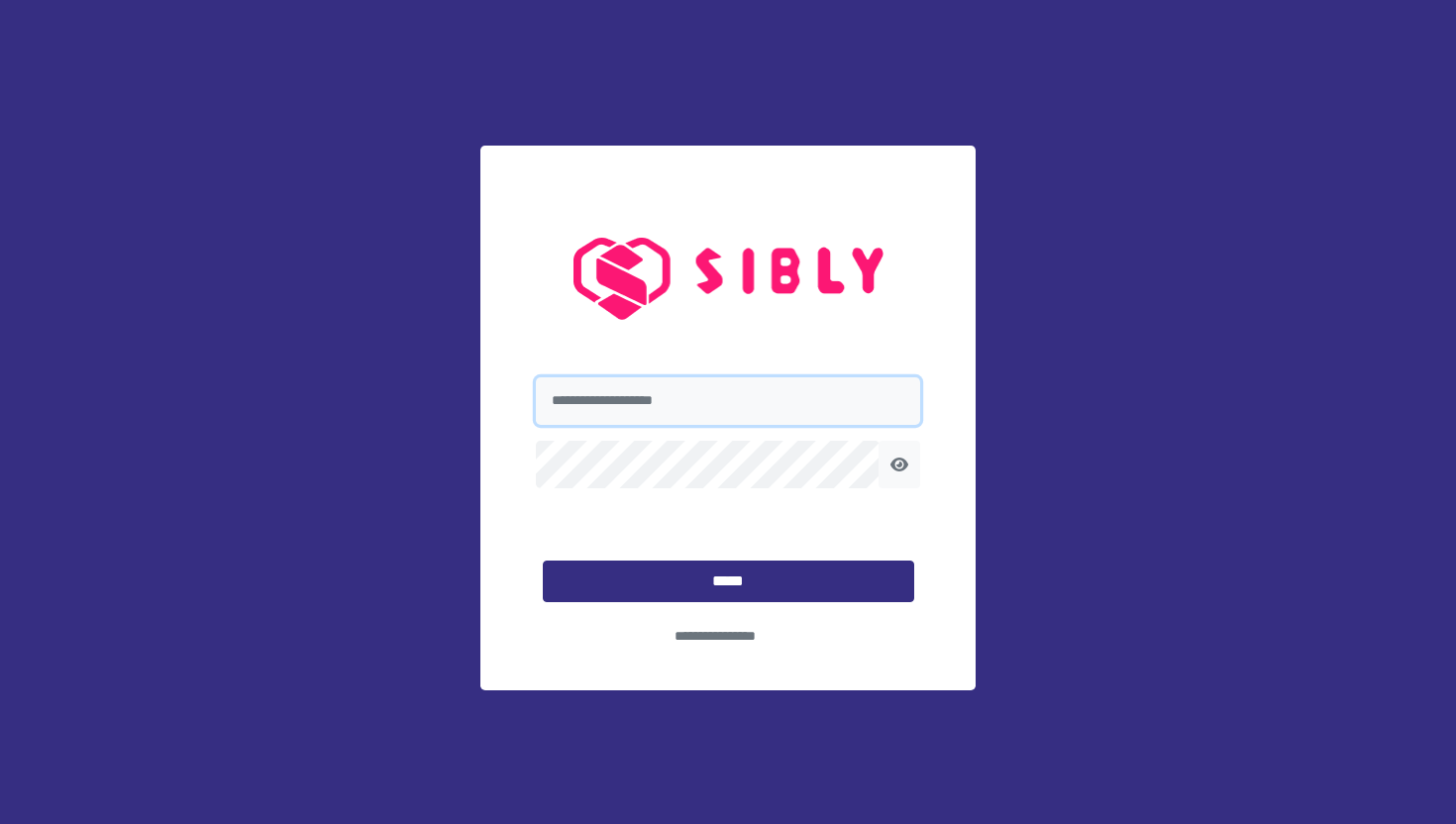 type on "**********" 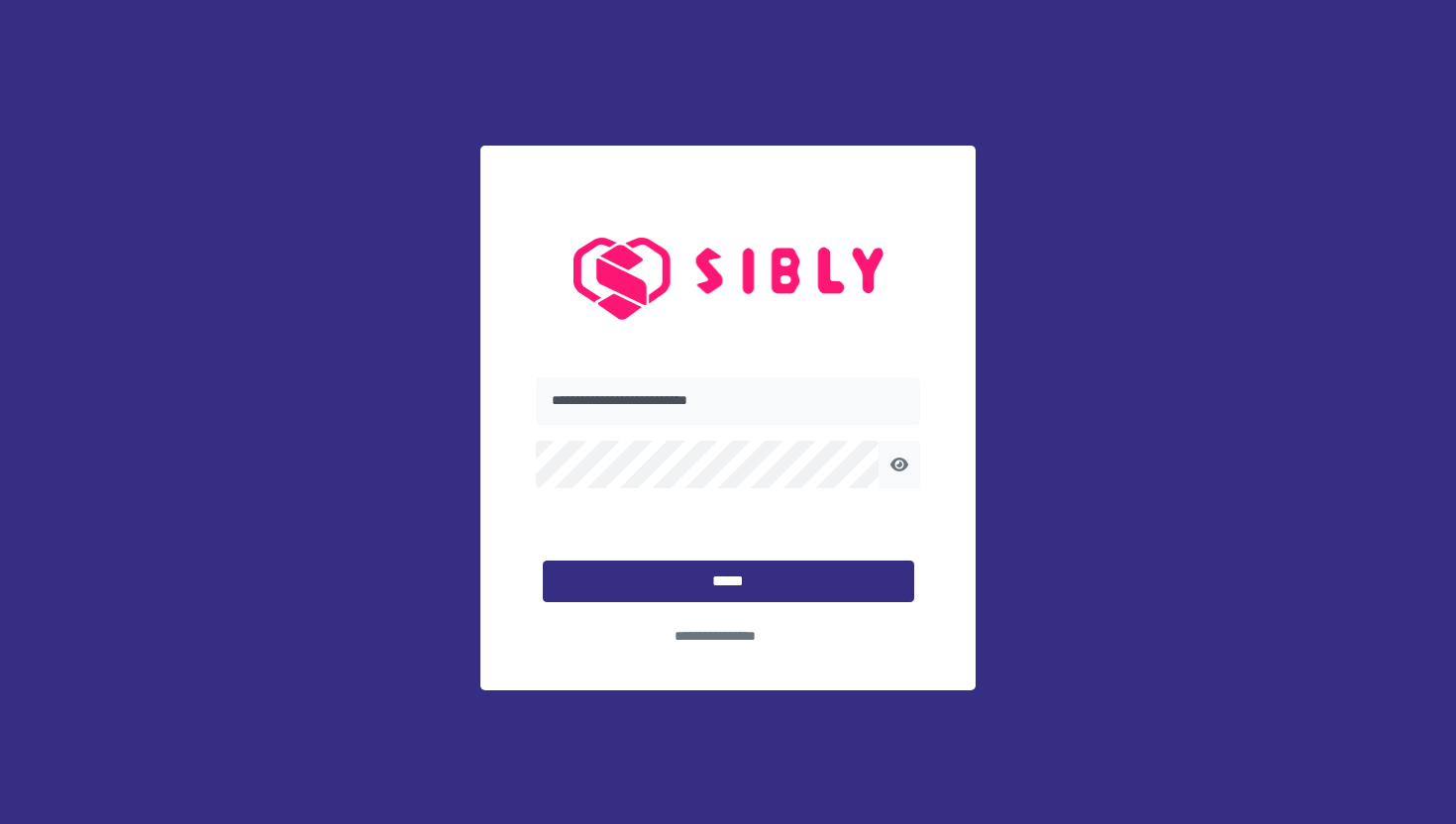click on "**********" at bounding box center (728, 611) 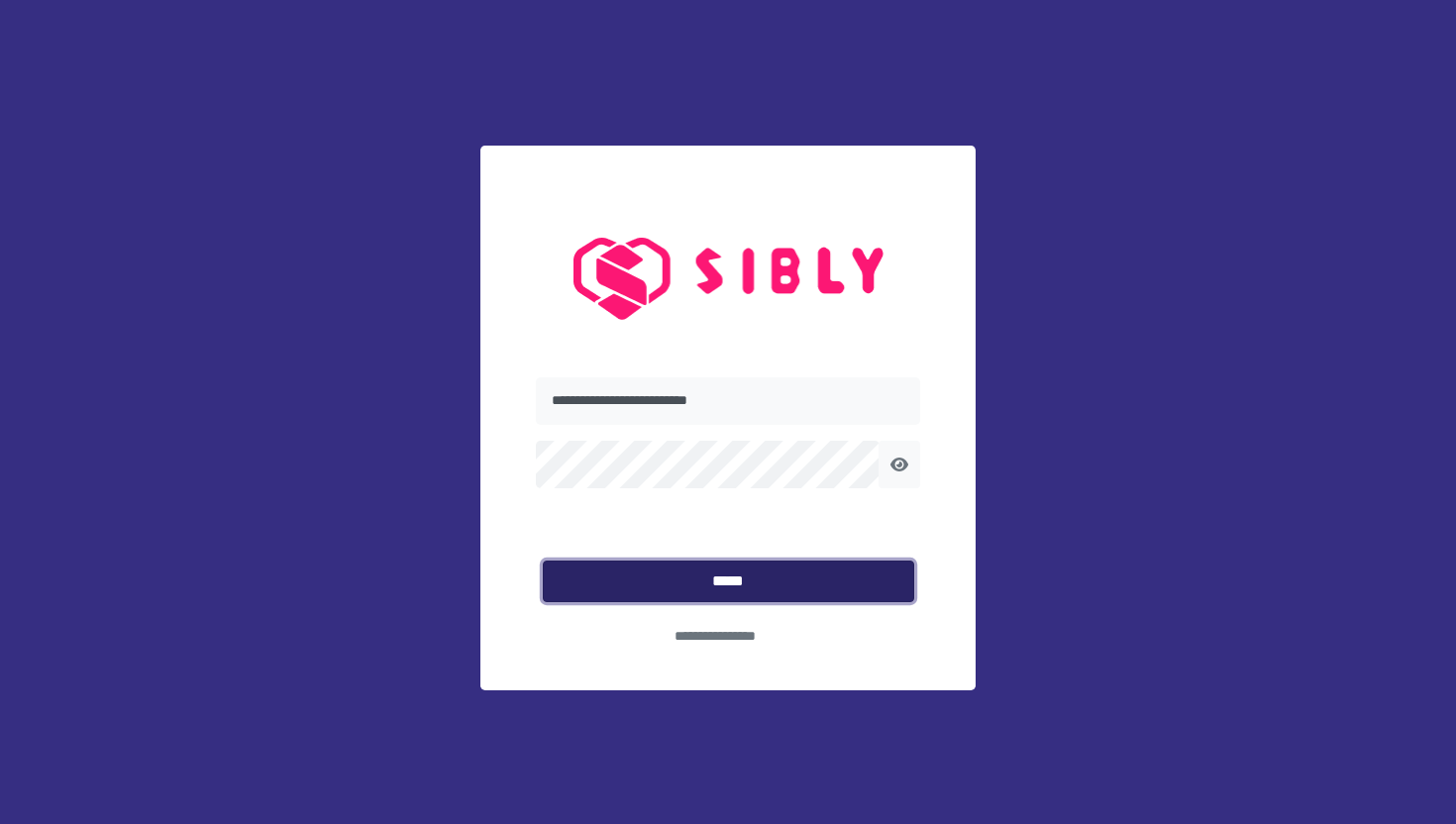 click on "*****" at bounding box center (728, 581) 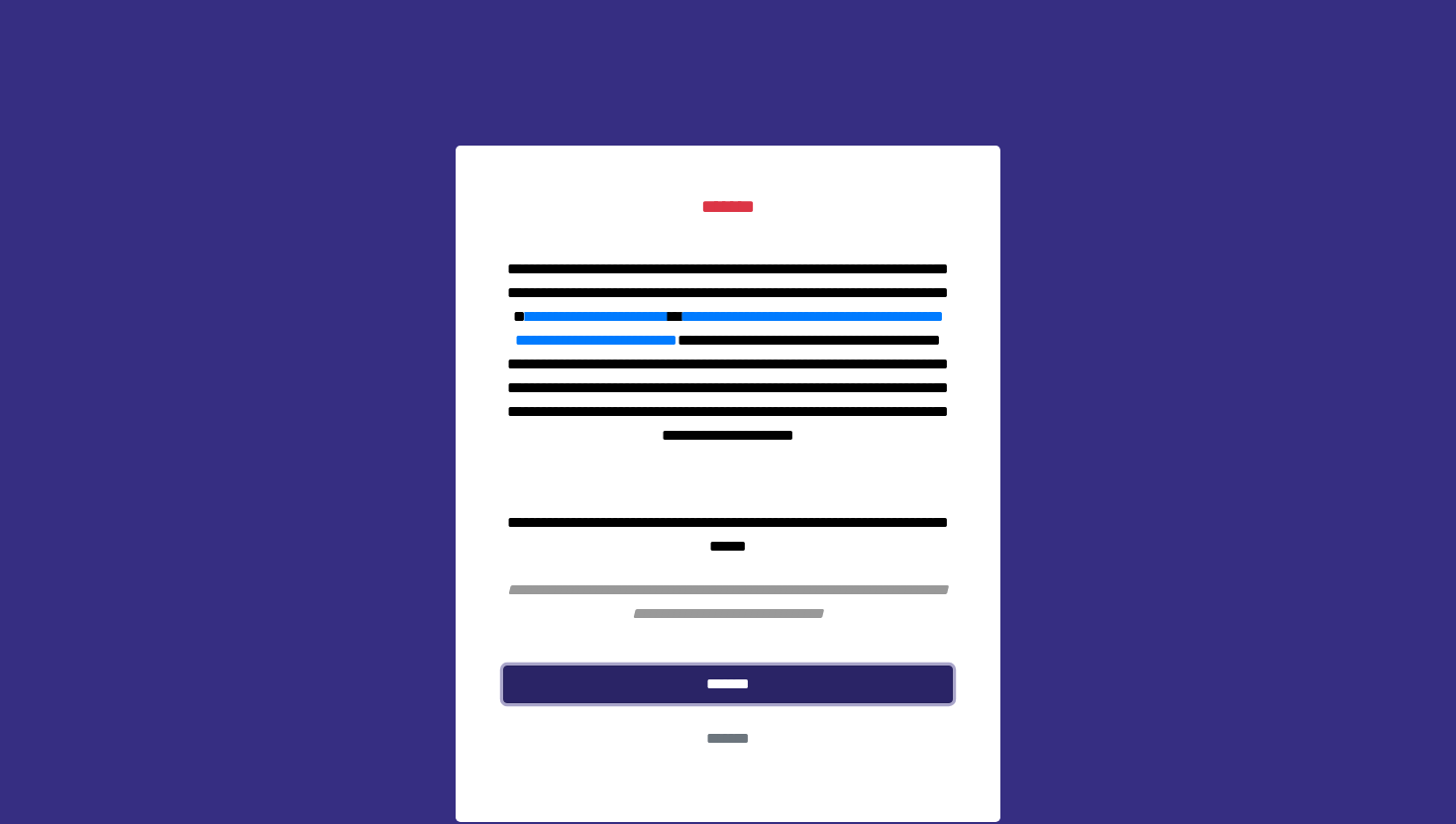 click on "*******" at bounding box center [728, 684] 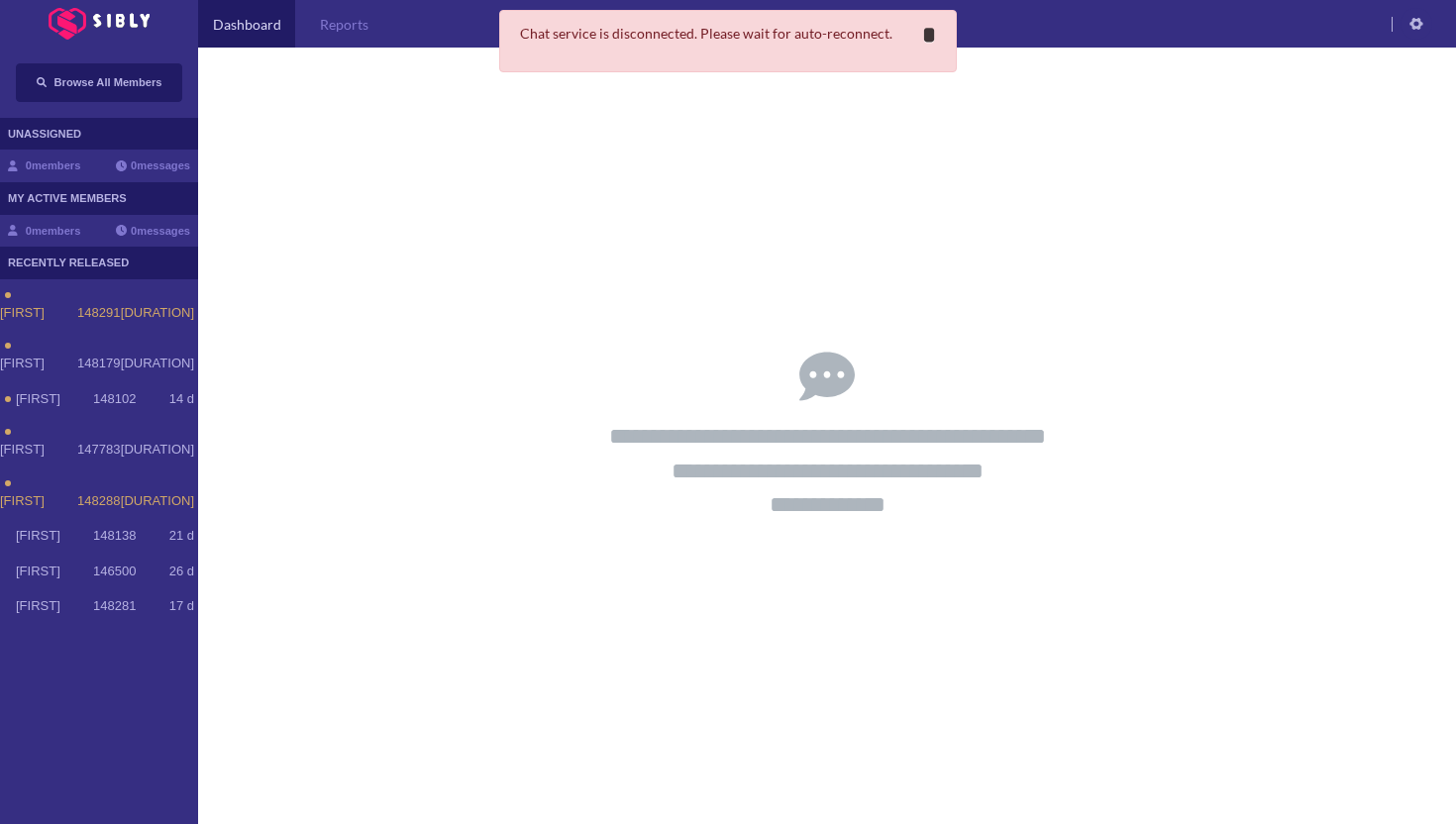 click on "*" at bounding box center [929, 35] 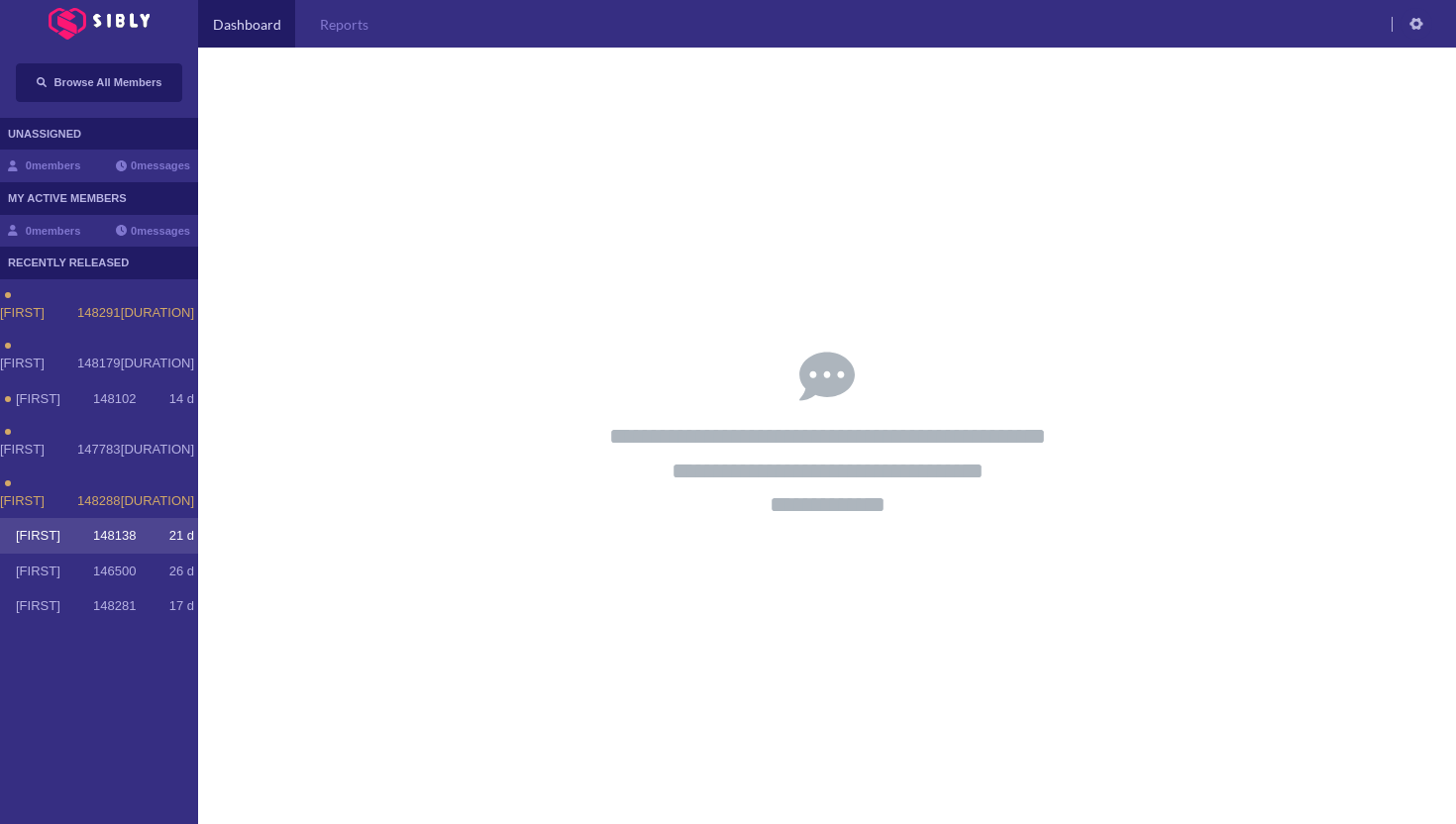 click on "[FIRST] [ID] [DURATION]" at bounding box center [99, 536] 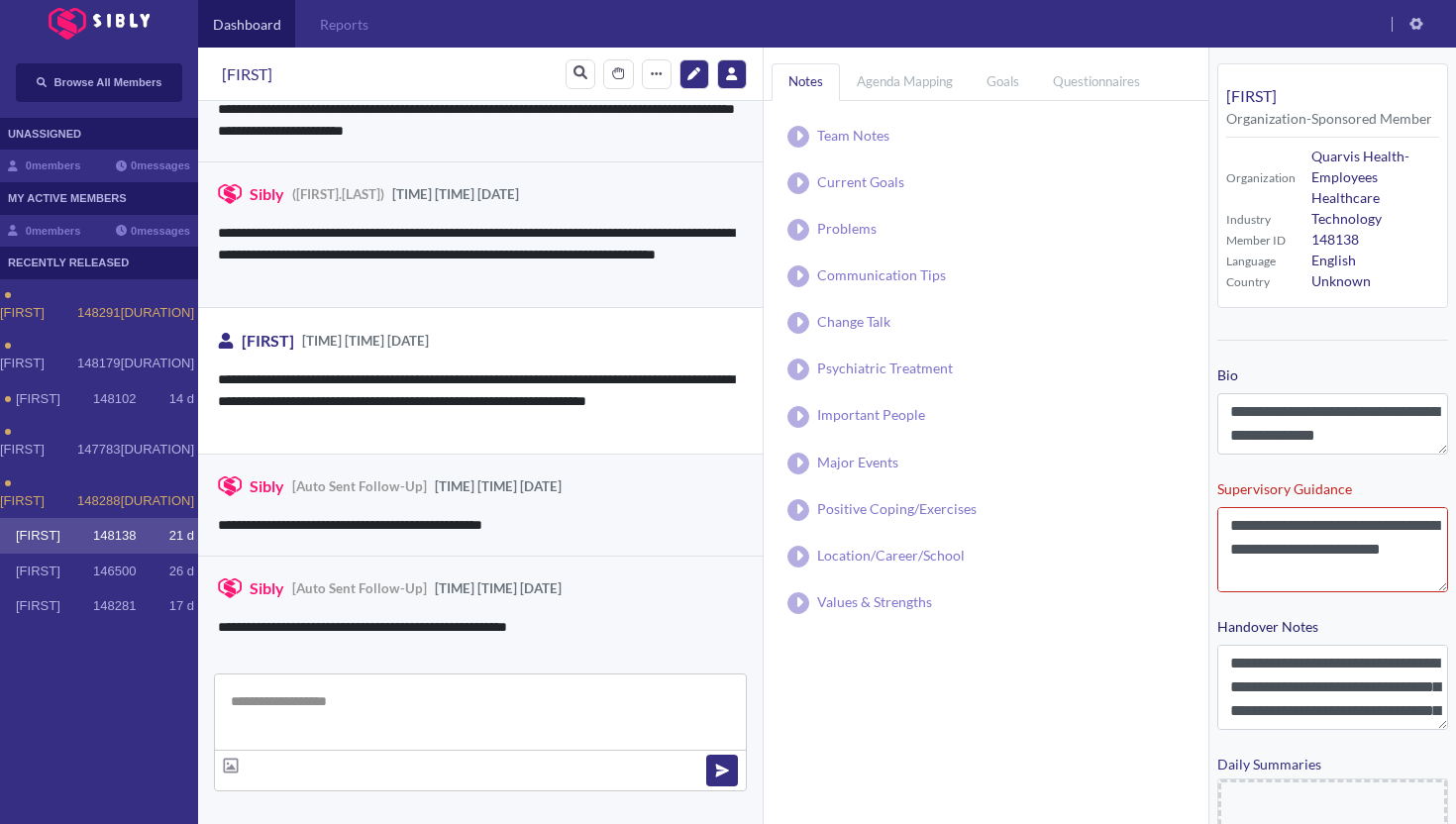scroll, scrollTop: 3683, scrollLeft: 0, axis: vertical 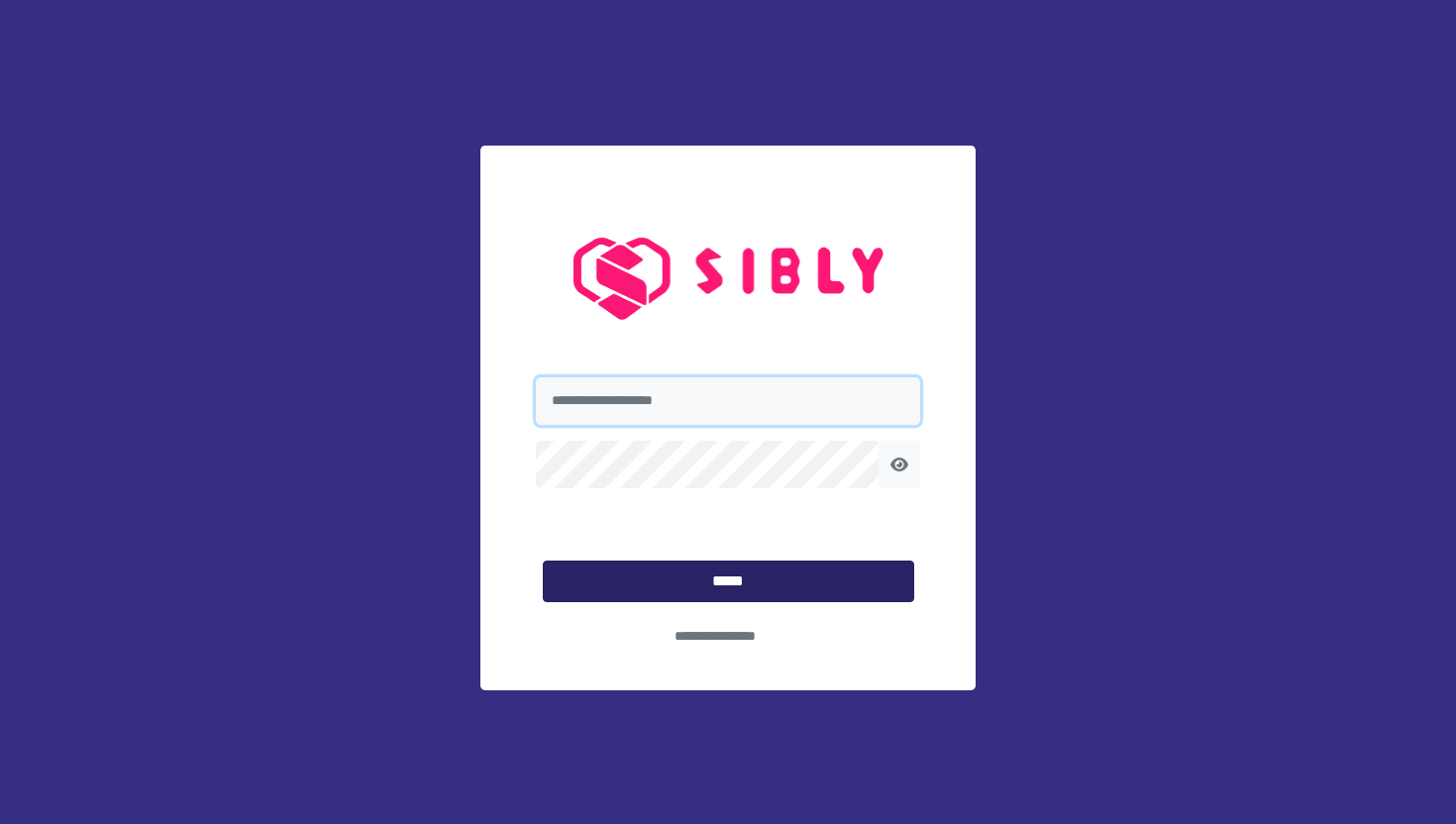 type on "**********" 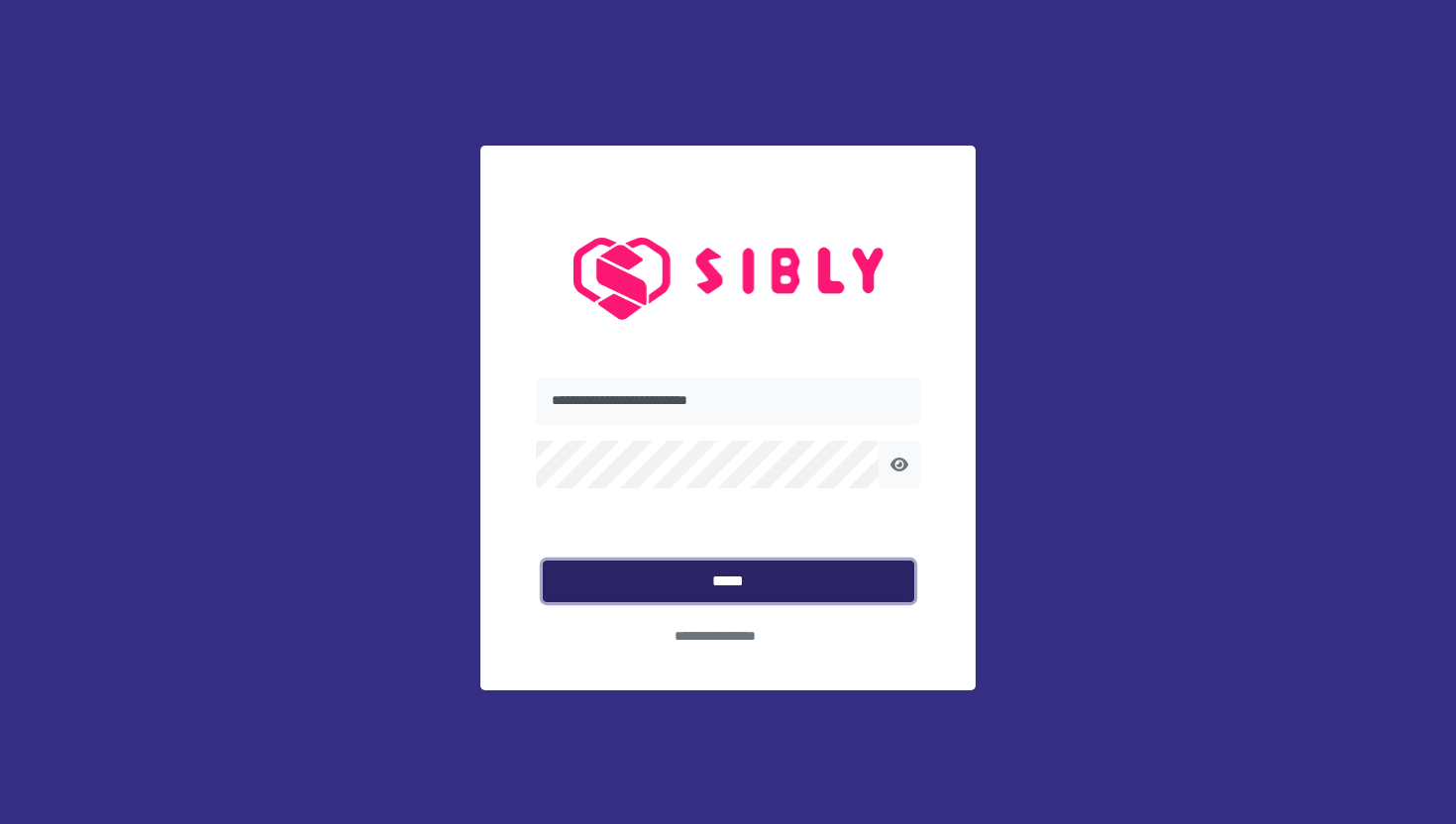 click on "*****" at bounding box center [728, 581] 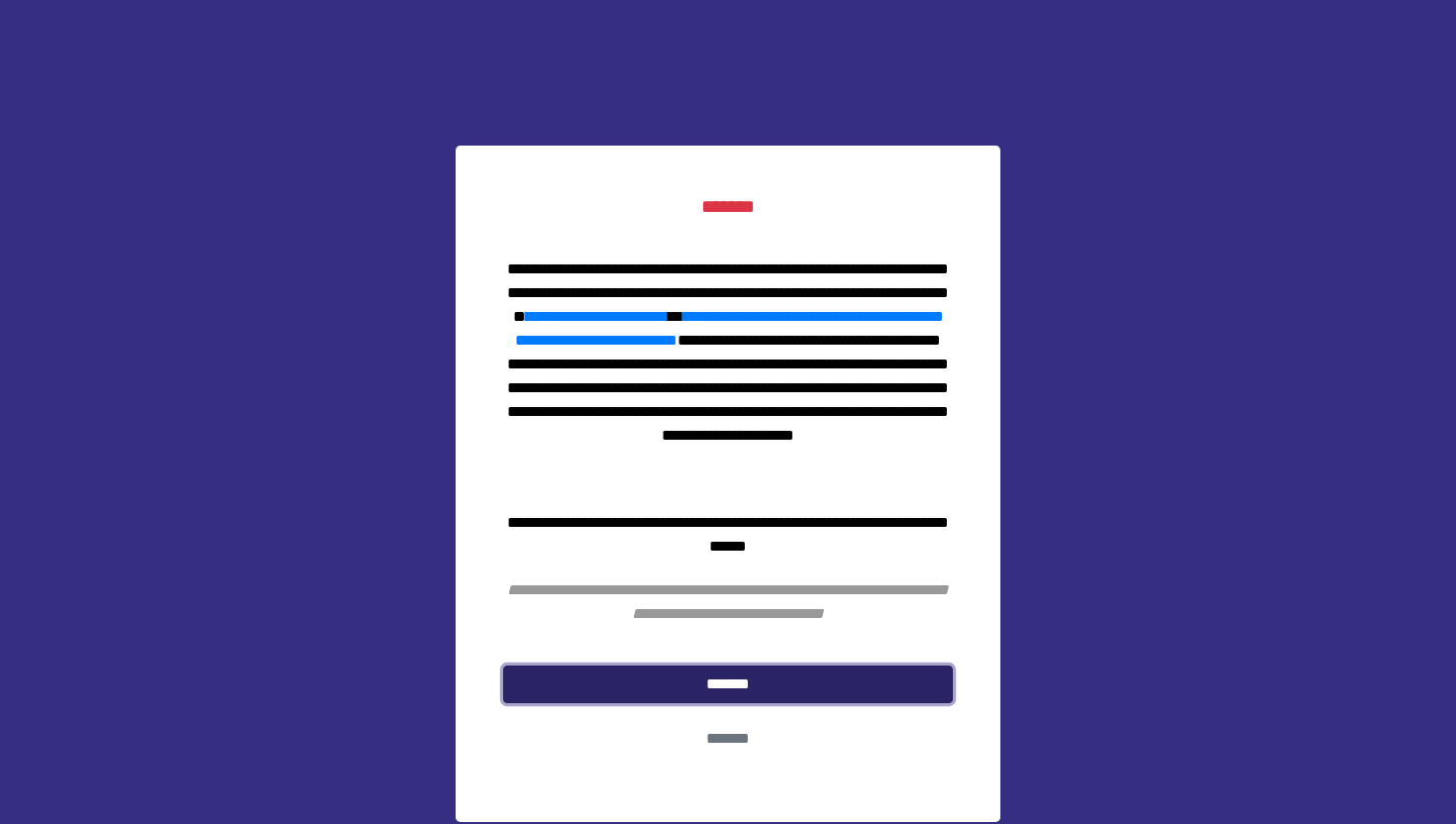 click on "*******" at bounding box center (728, 684) 